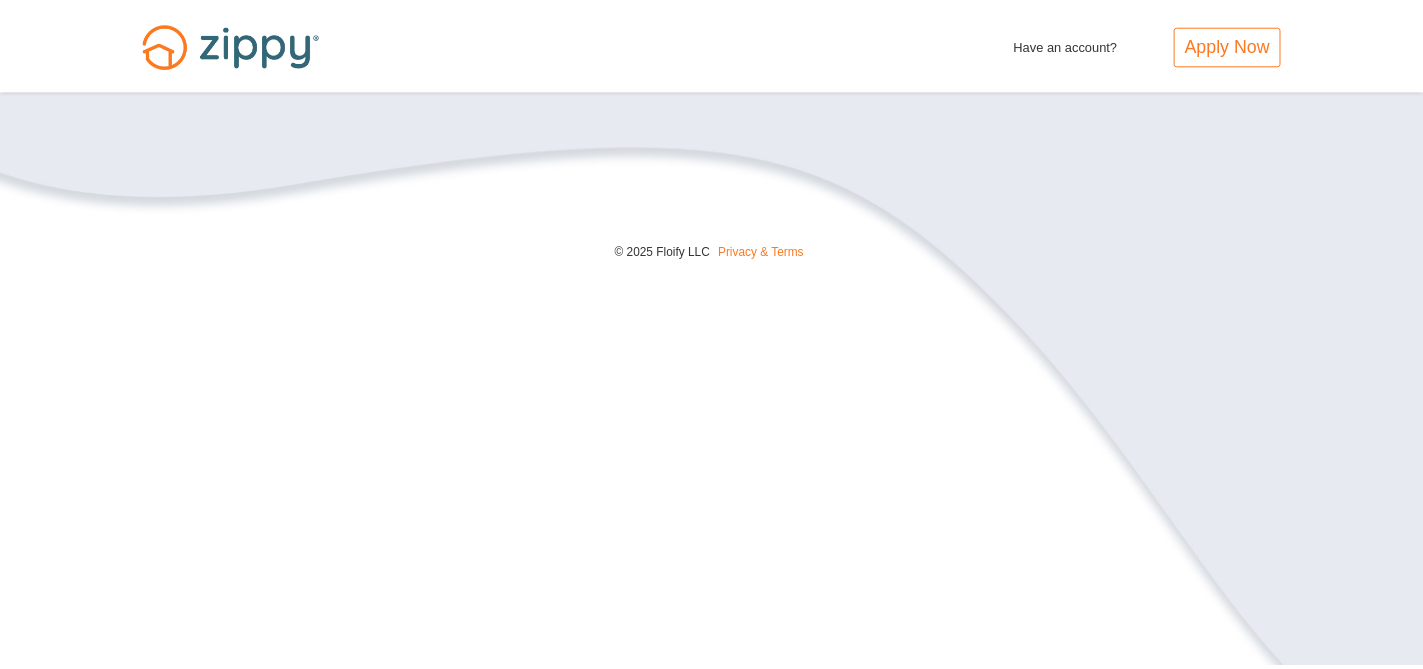 scroll, scrollTop: 0, scrollLeft: 0, axis: both 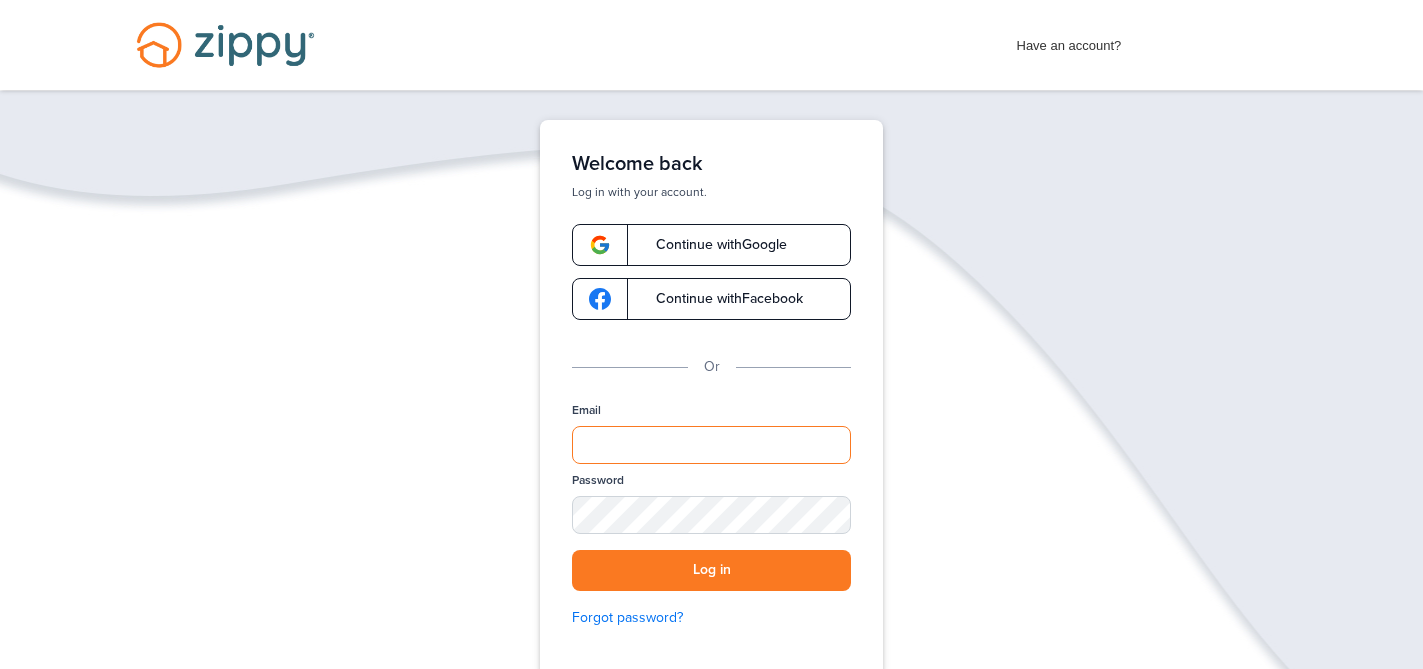 click on "Email" at bounding box center [711, 445] 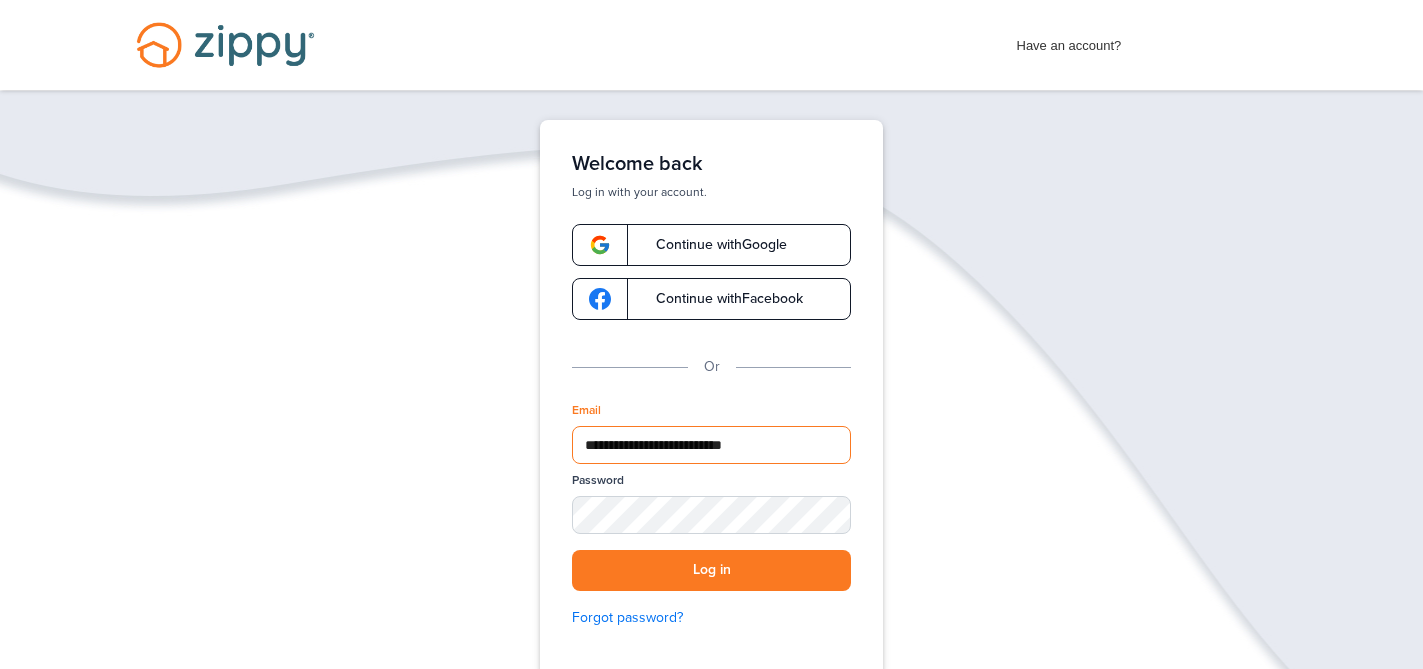 type on "**********" 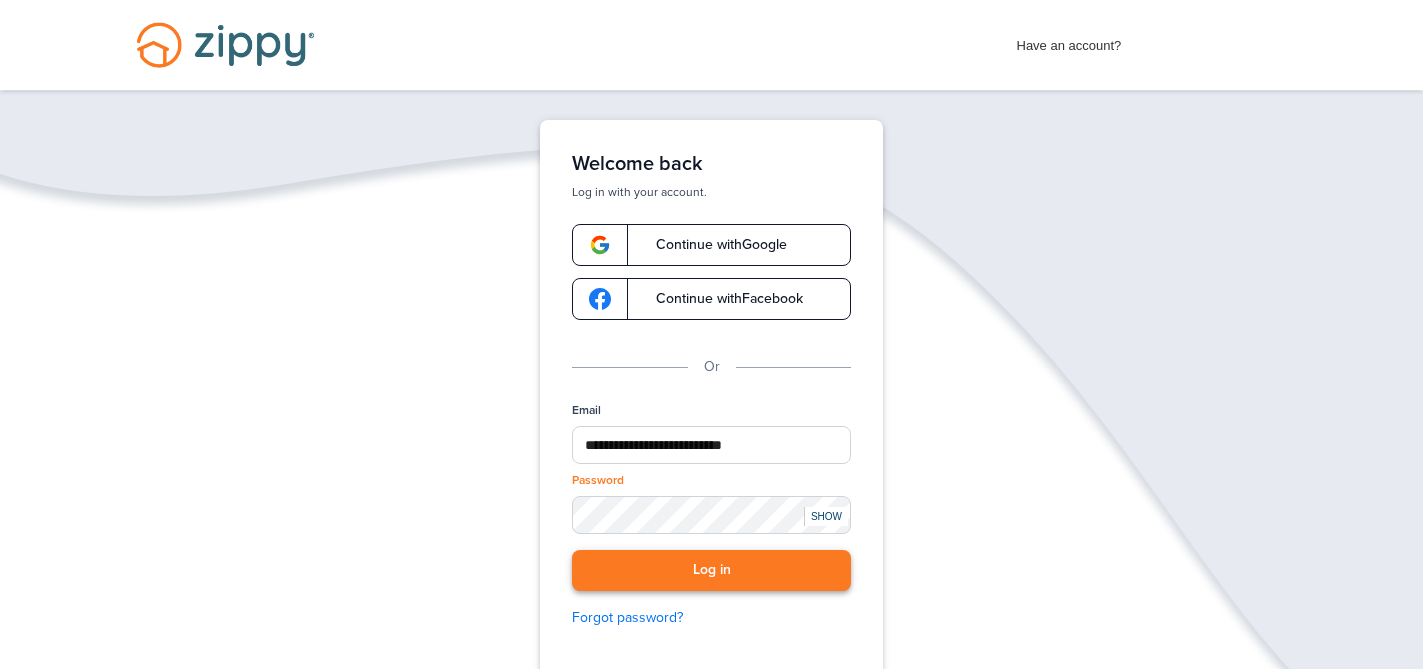 click on "Log in" at bounding box center [711, 570] 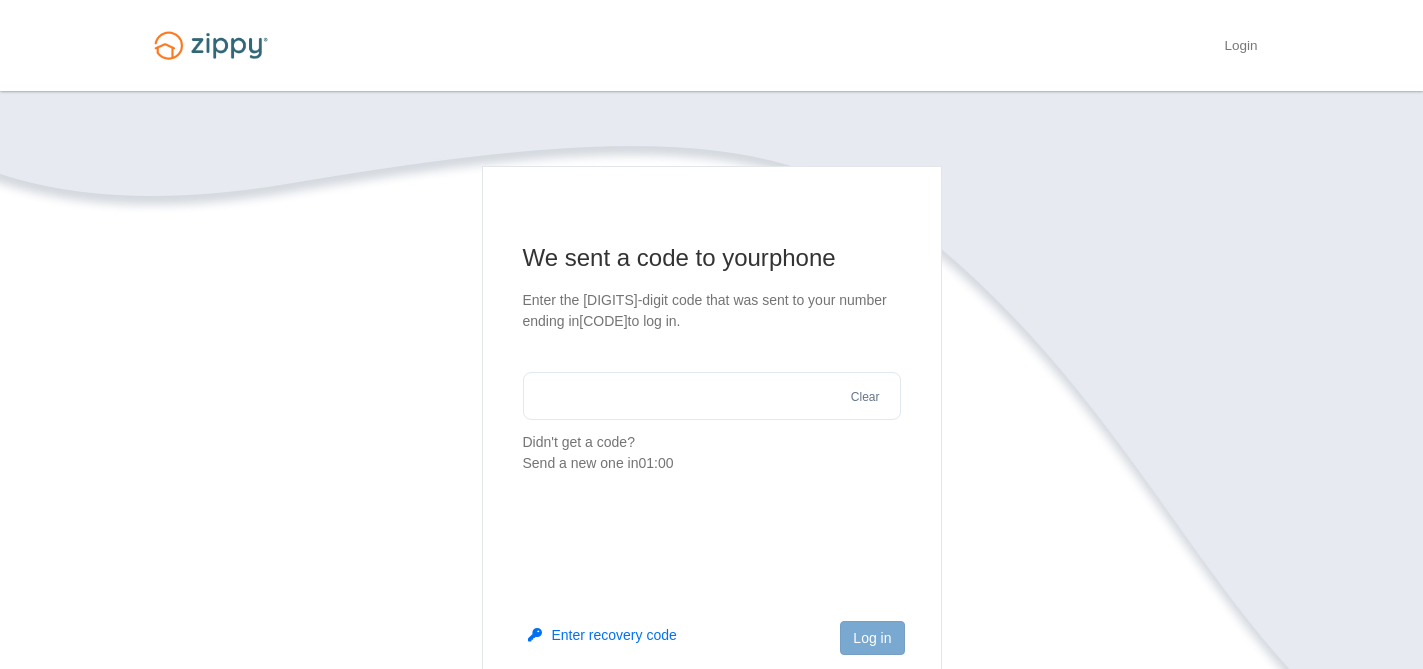 scroll, scrollTop: 0, scrollLeft: 0, axis: both 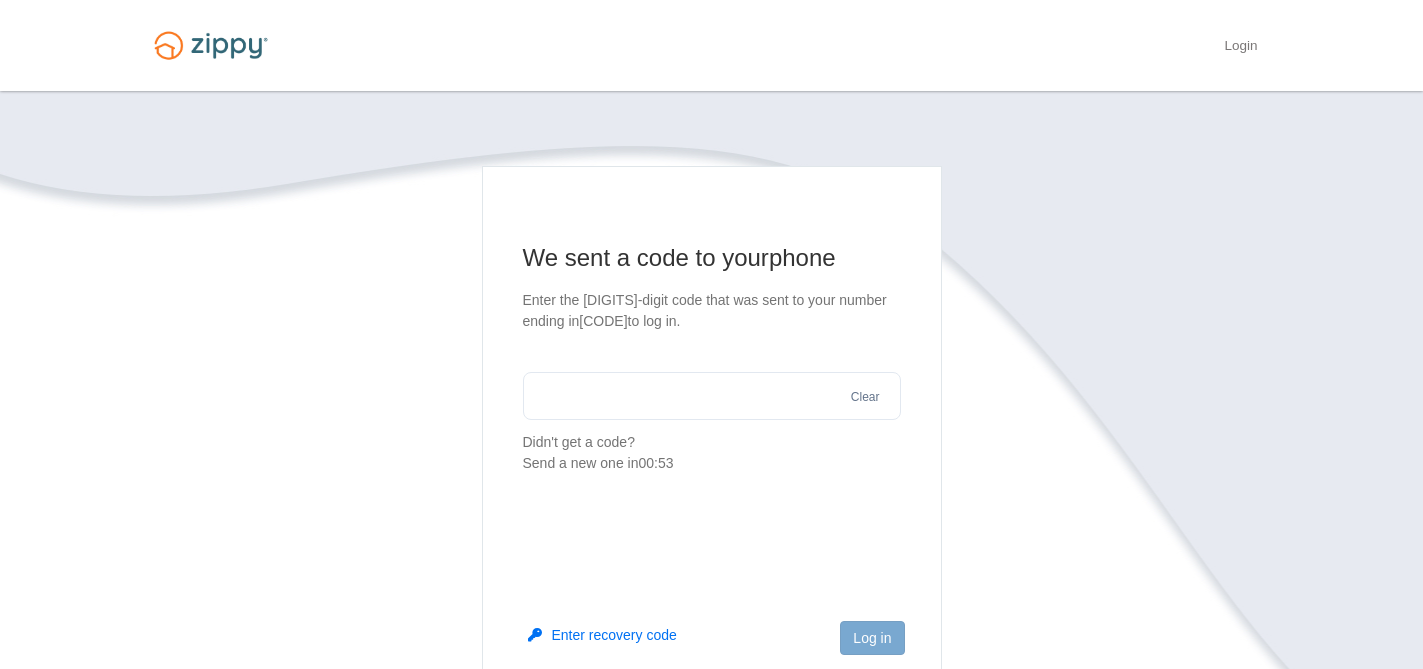 click at bounding box center (712, 396) 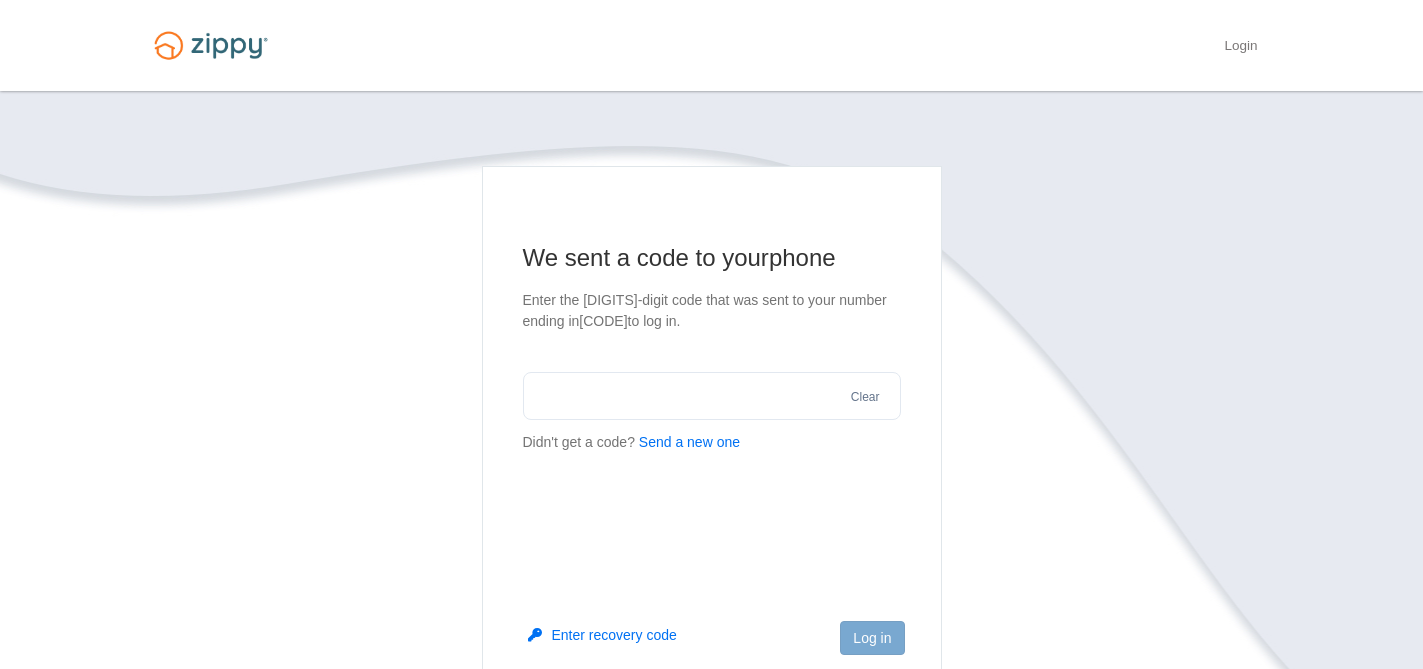 click on "Send a new one" at bounding box center (689, 442) 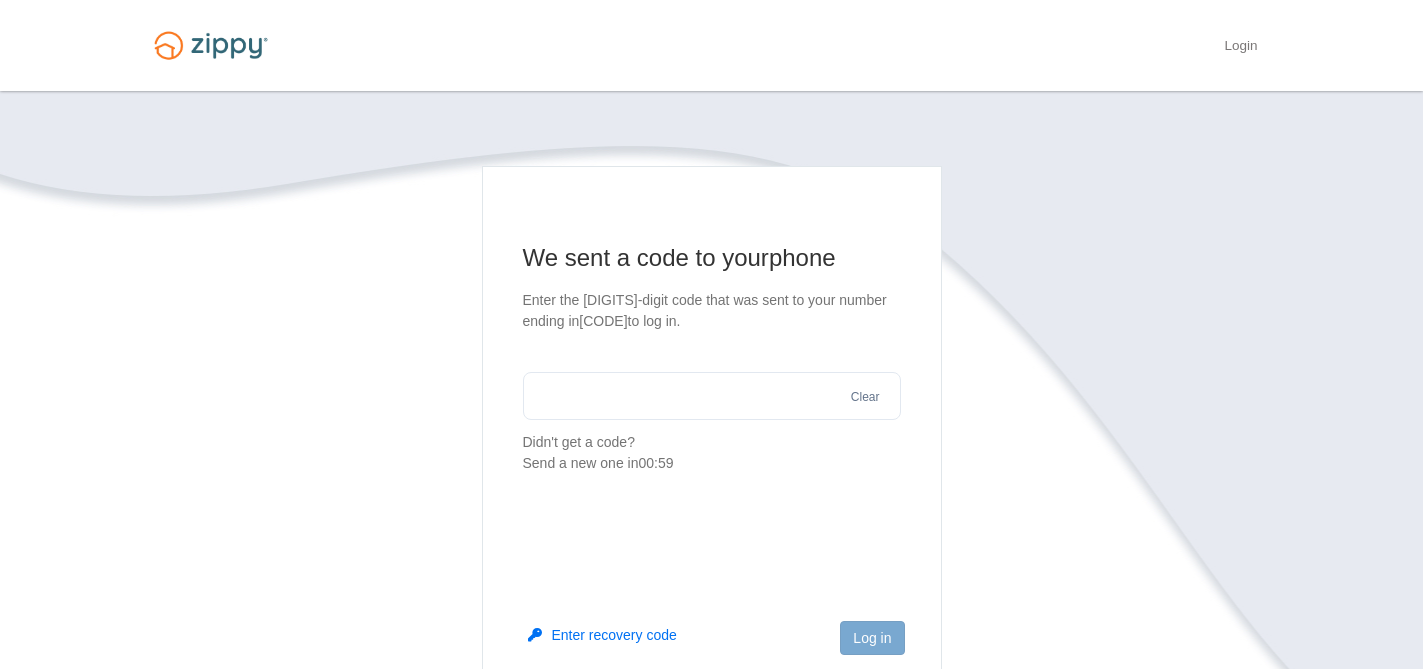 click at bounding box center (712, 396) 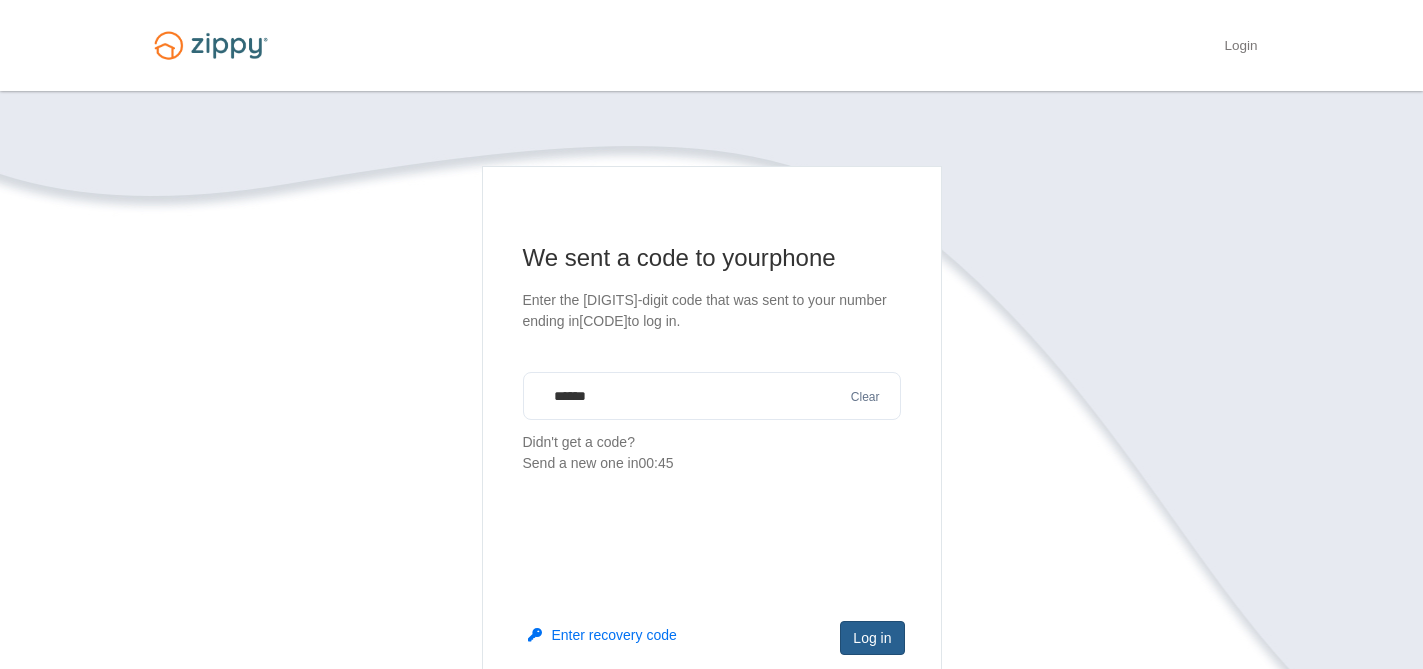 type on "******" 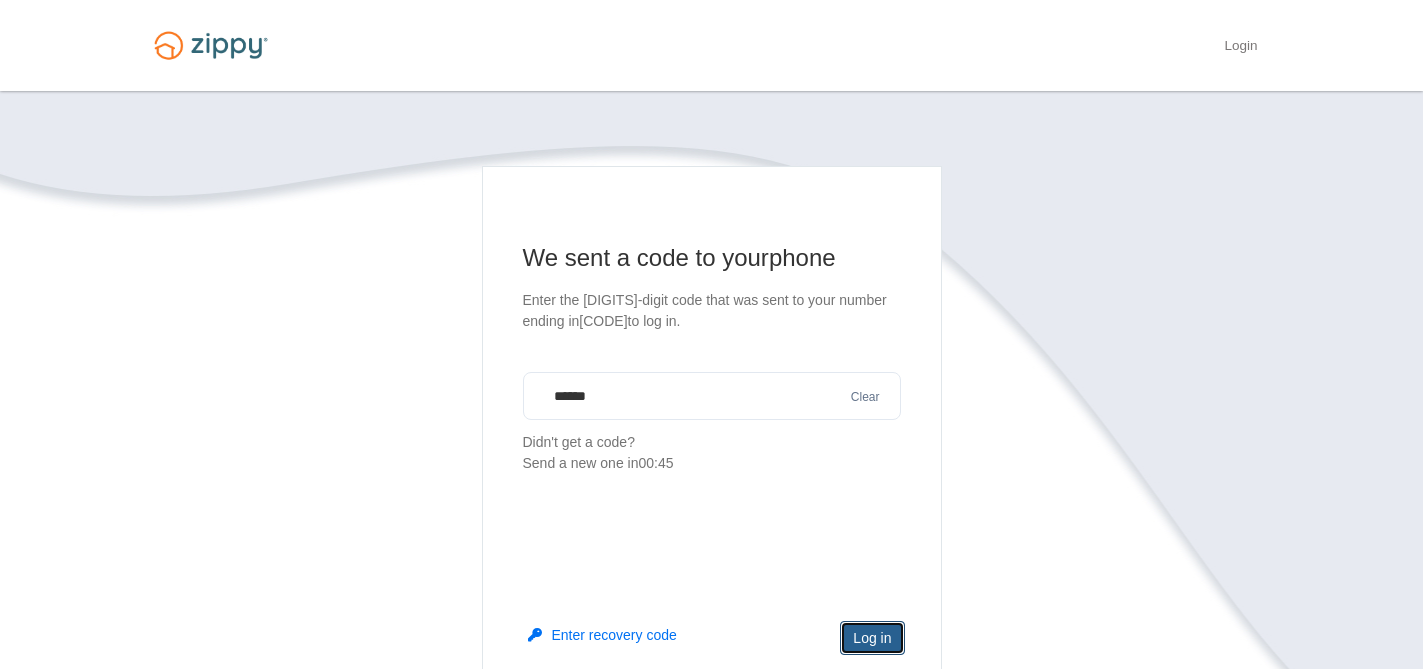 click on "Log in" at bounding box center [872, 638] 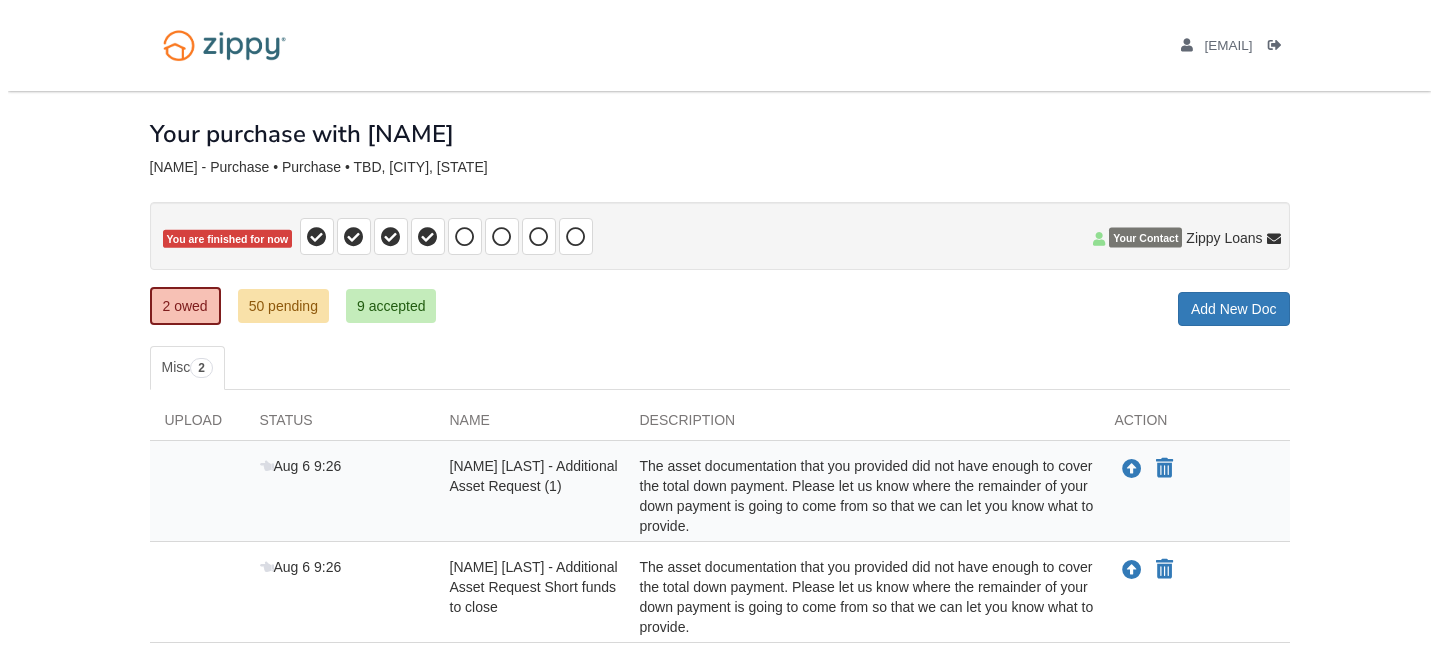 scroll, scrollTop: 0, scrollLeft: 0, axis: both 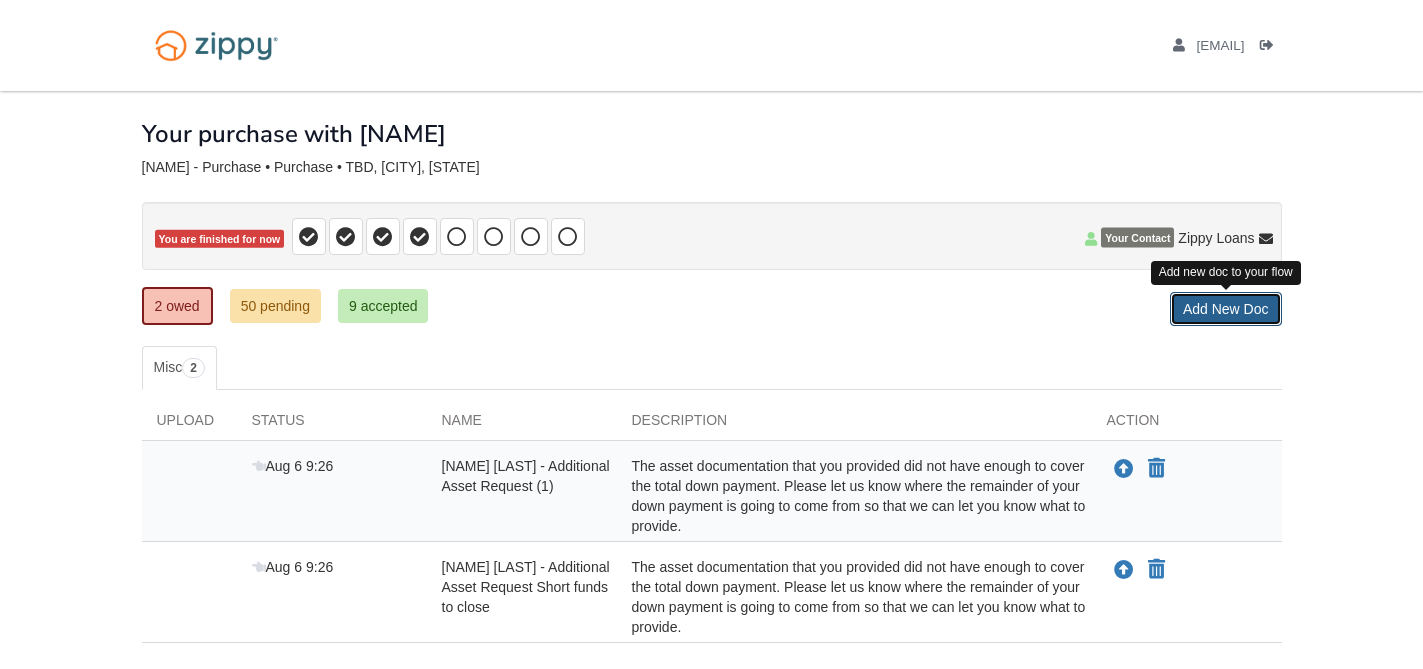 click on "Add New Doc" at bounding box center (1226, 309) 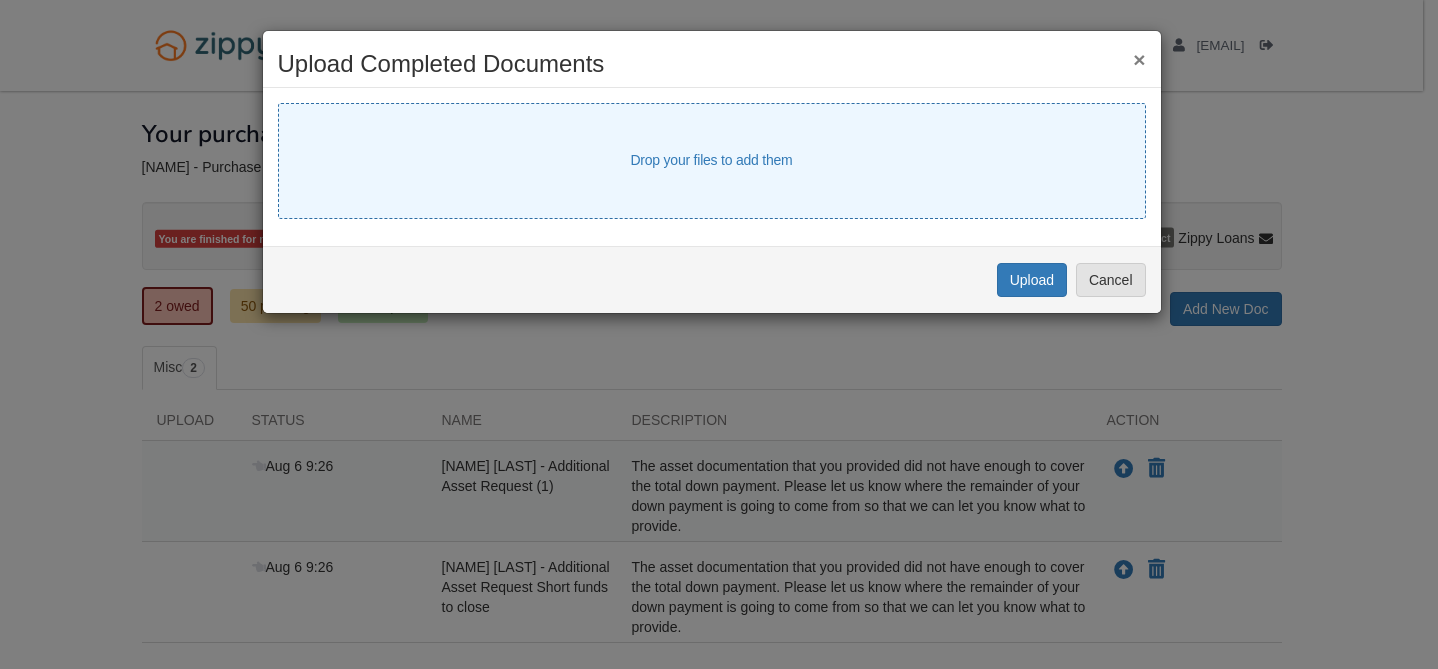 select on "****" 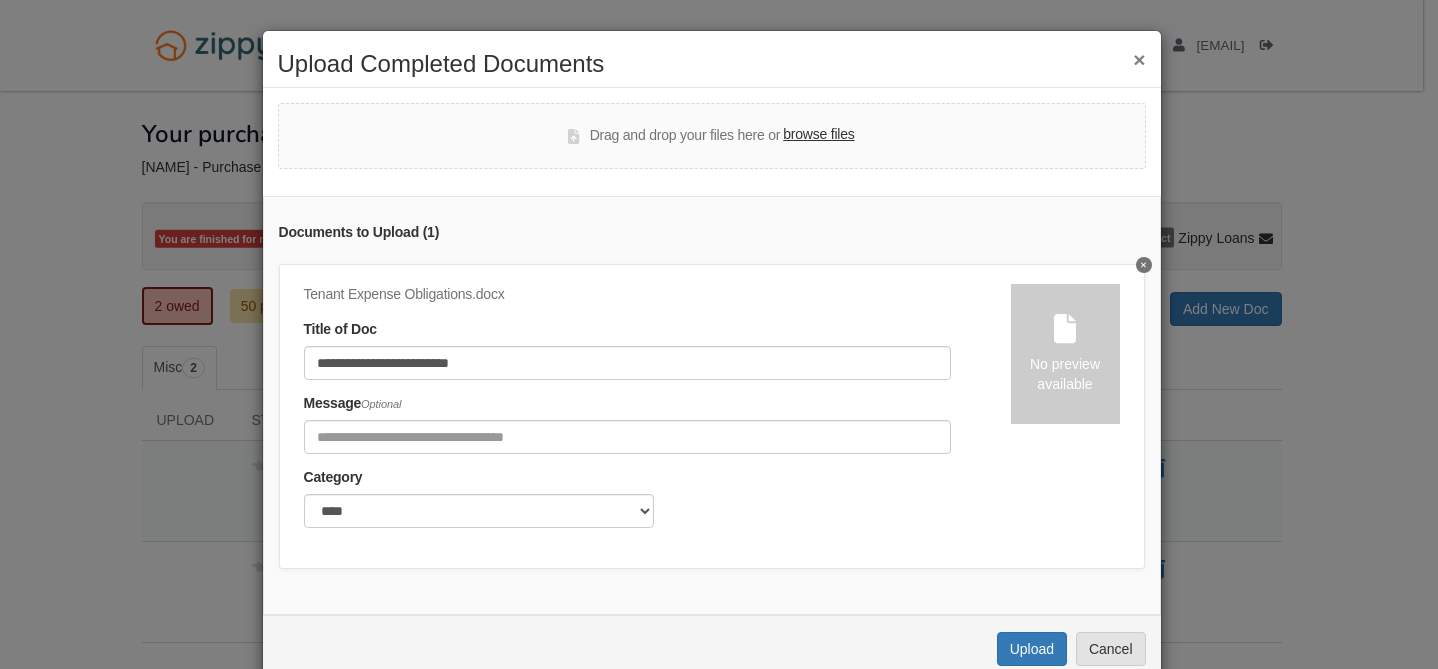 scroll, scrollTop: 59, scrollLeft: 0, axis: vertical 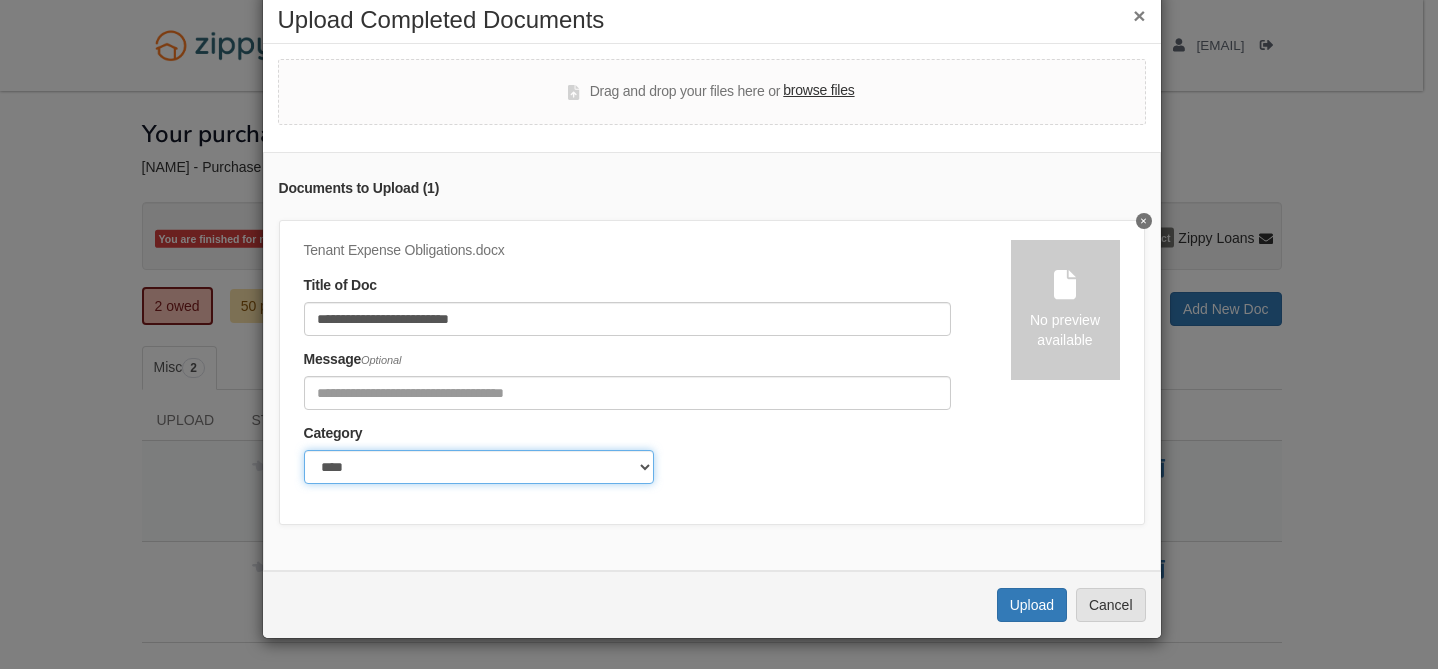 click on "******* ****" 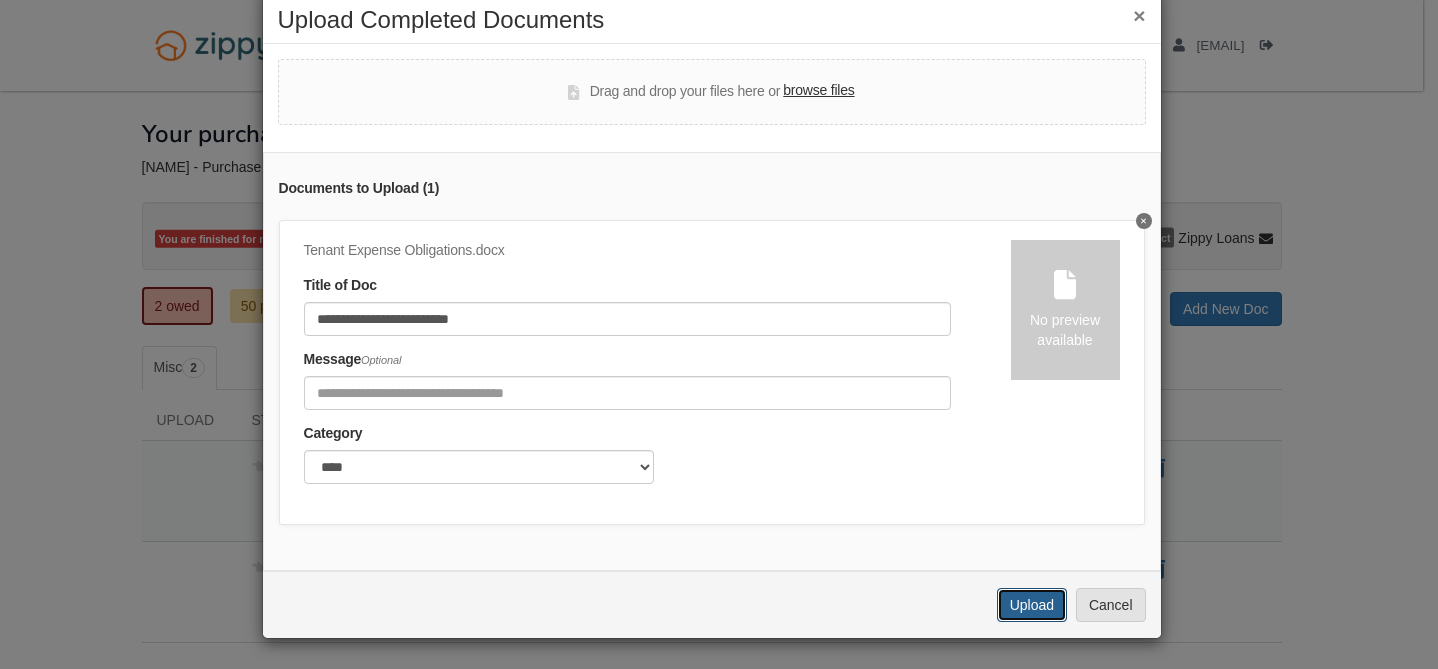 click on "Upload" at bounding box center [1032, 605] 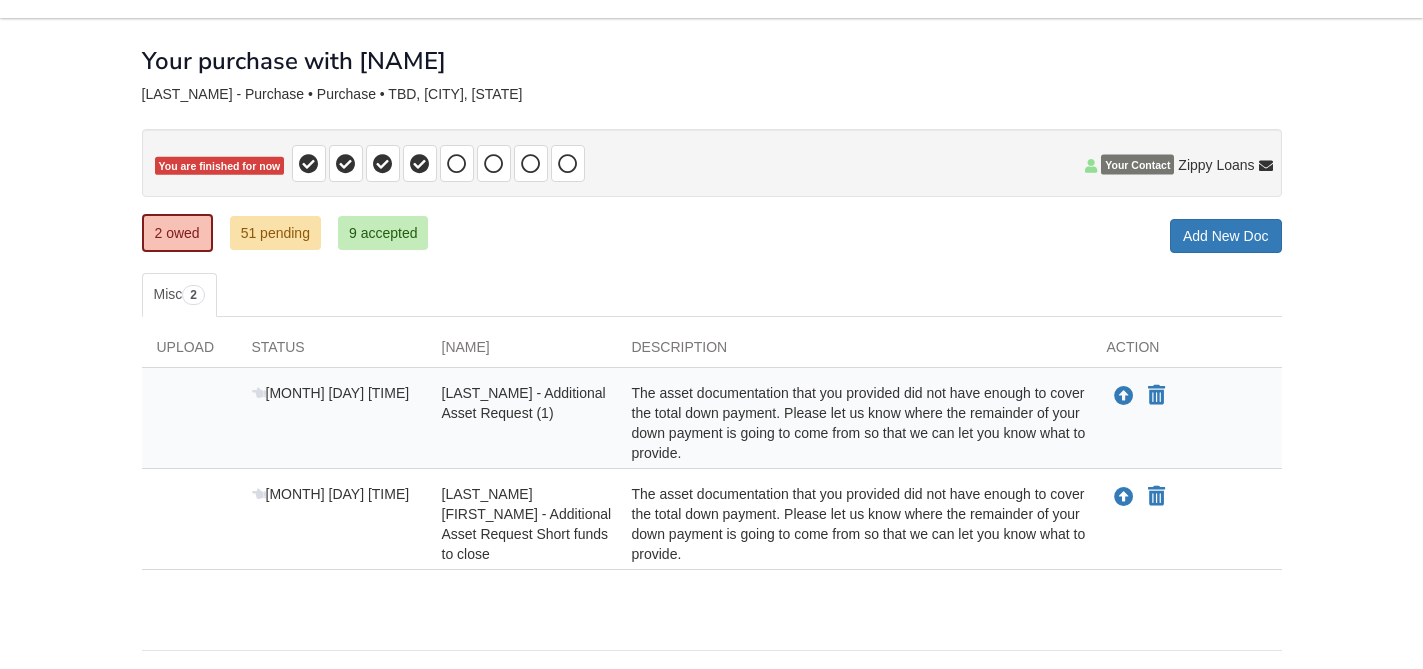 scroll, scrollTop: 0, scrollLeft: 0, axis: both 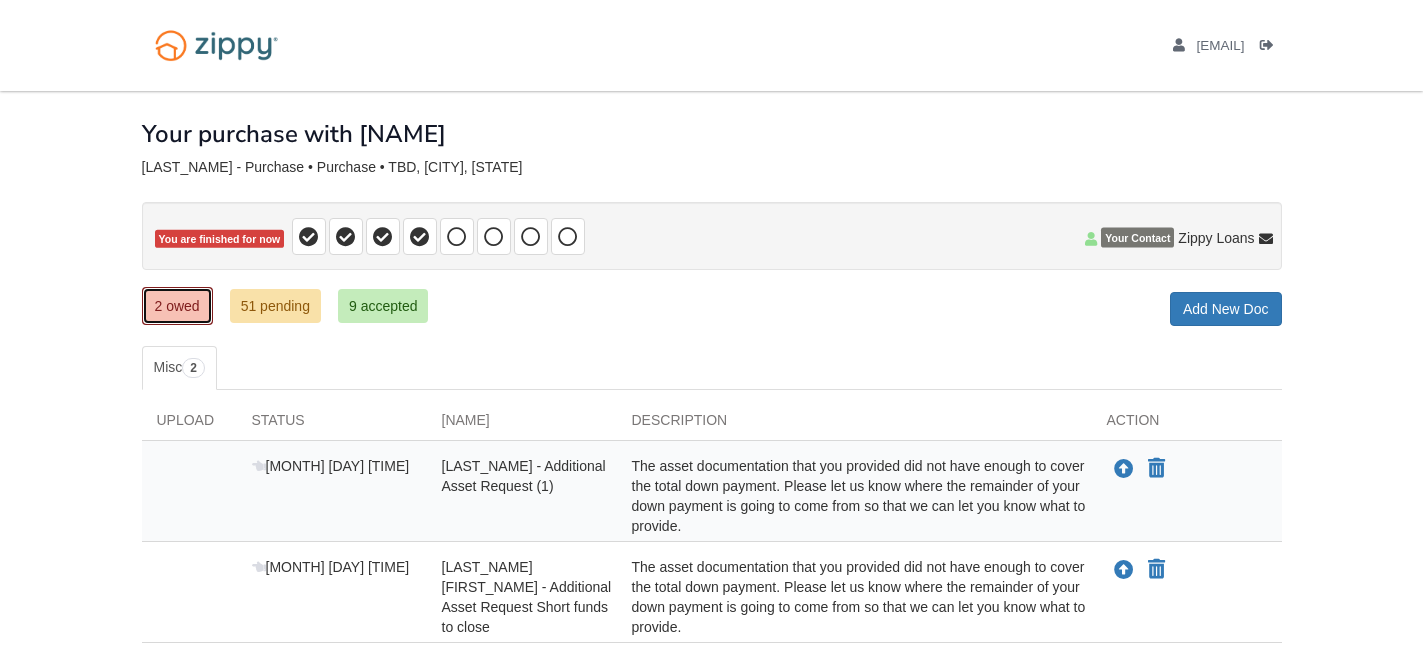 click on "2 owed" at bounding box center [177, 306] 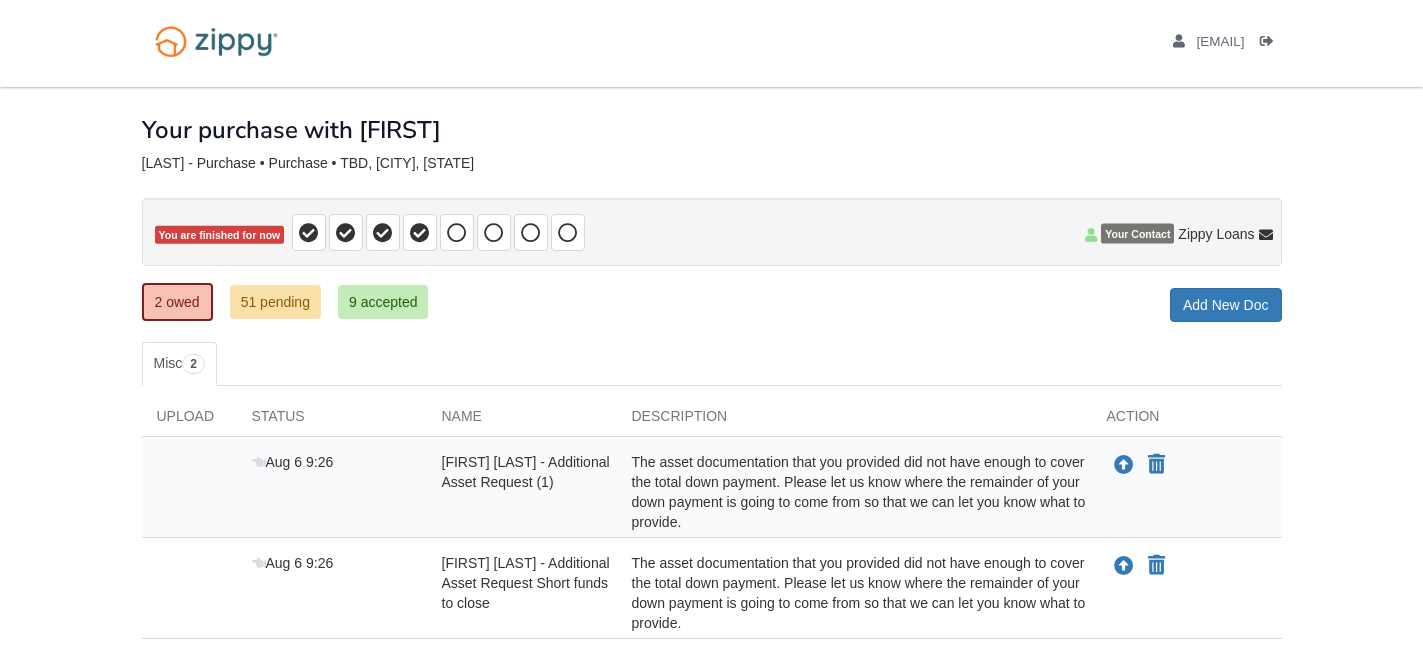 scroll, scrollTop: 0, scrollLeft: 0, axis: both 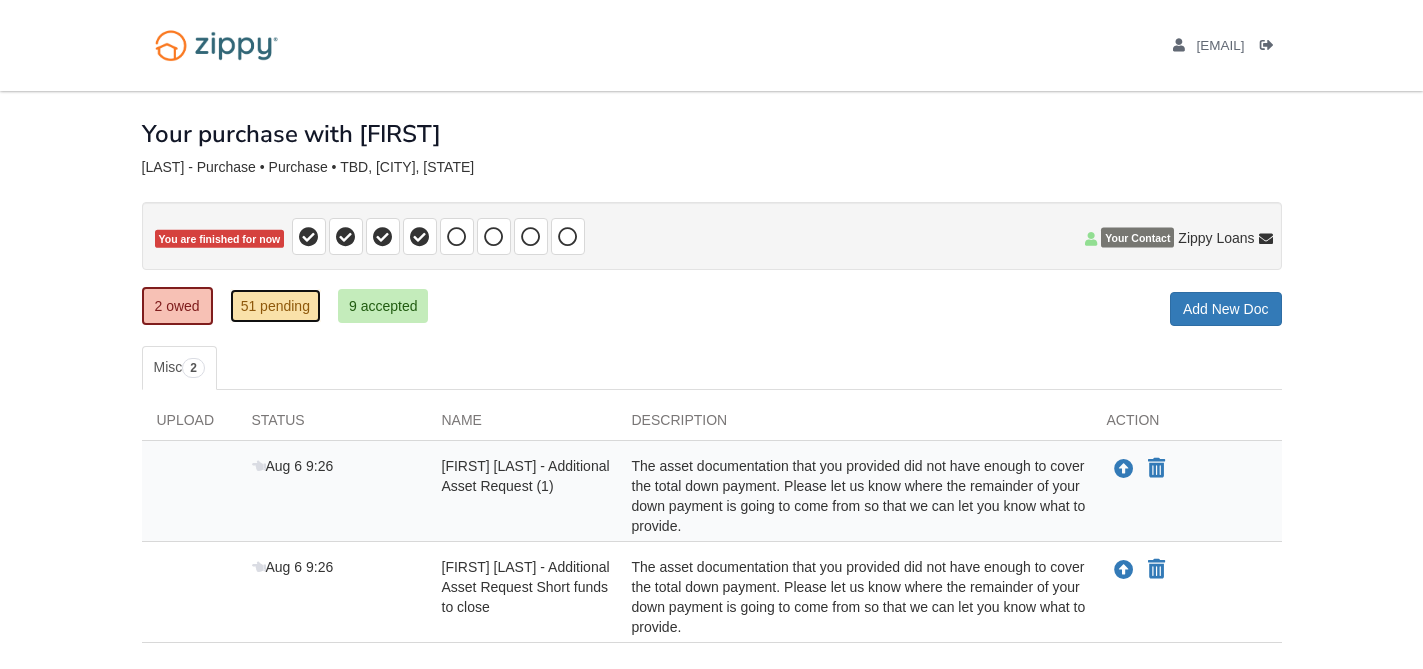 click on "51 pending" at bounding box center (275, 306) 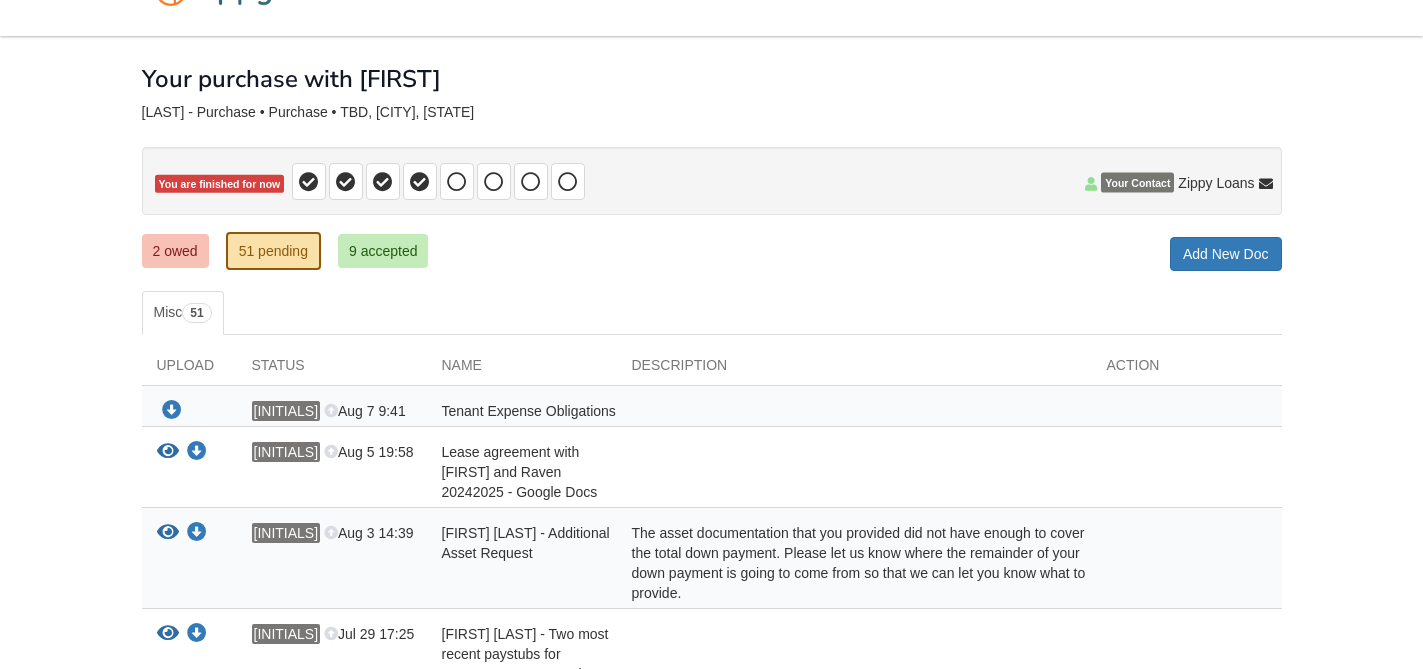 scroll, scrollTop: 0, scrollLeft: 0, axis: both 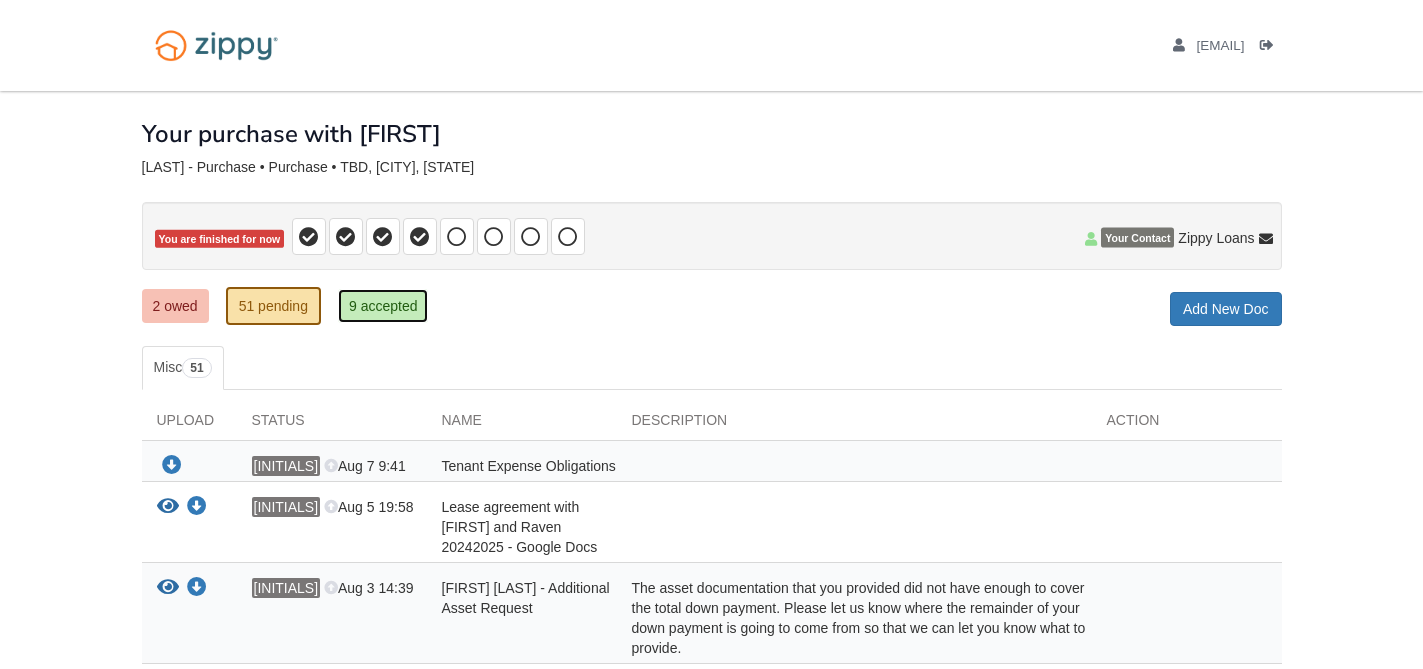 click on "9 accepted" at bounding box center (383, 306) 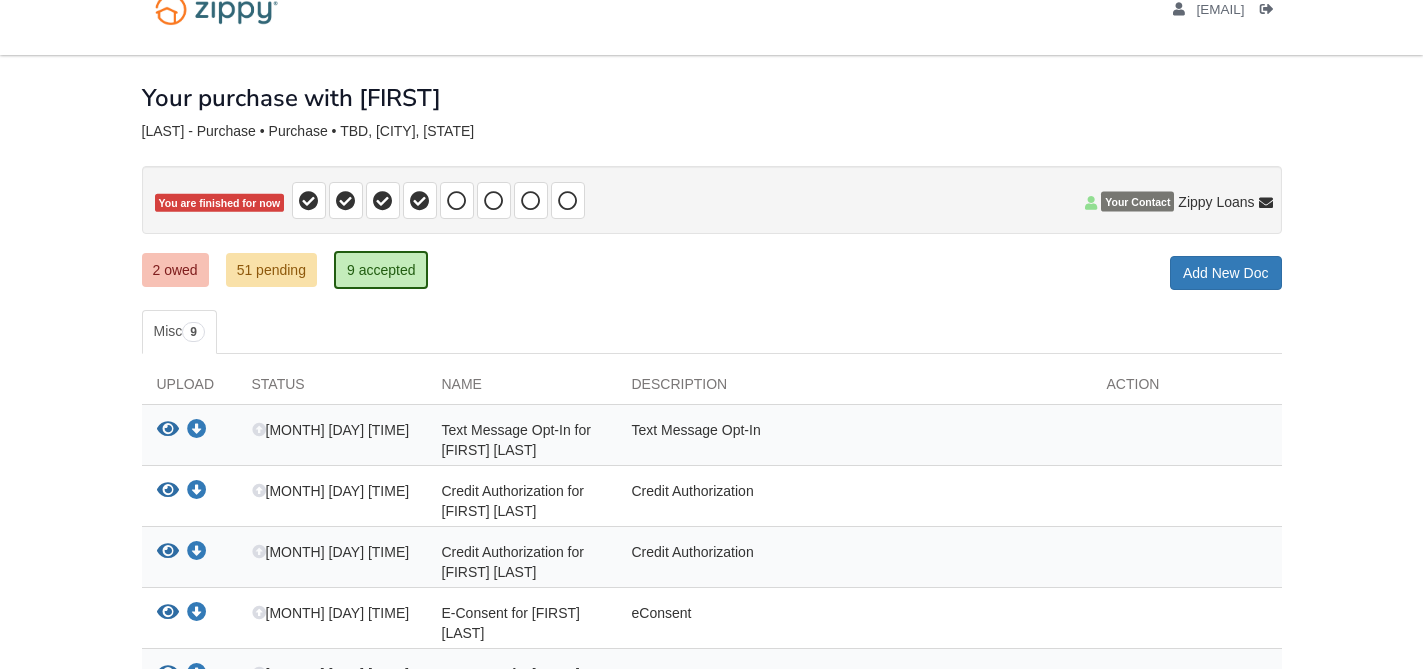 scroll, scrollTop: 0, scrollLeft: 0, axis: both 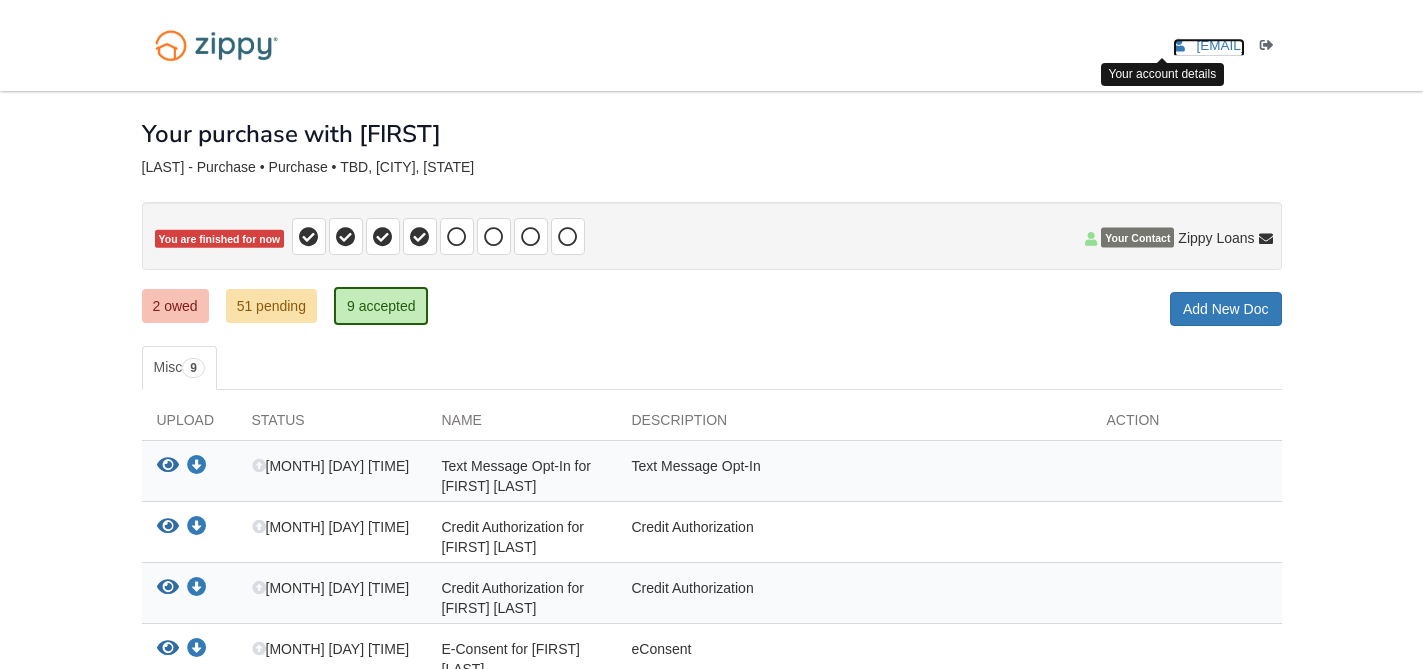 click on "[EMAIL]" at bounding box center (1220, 45) 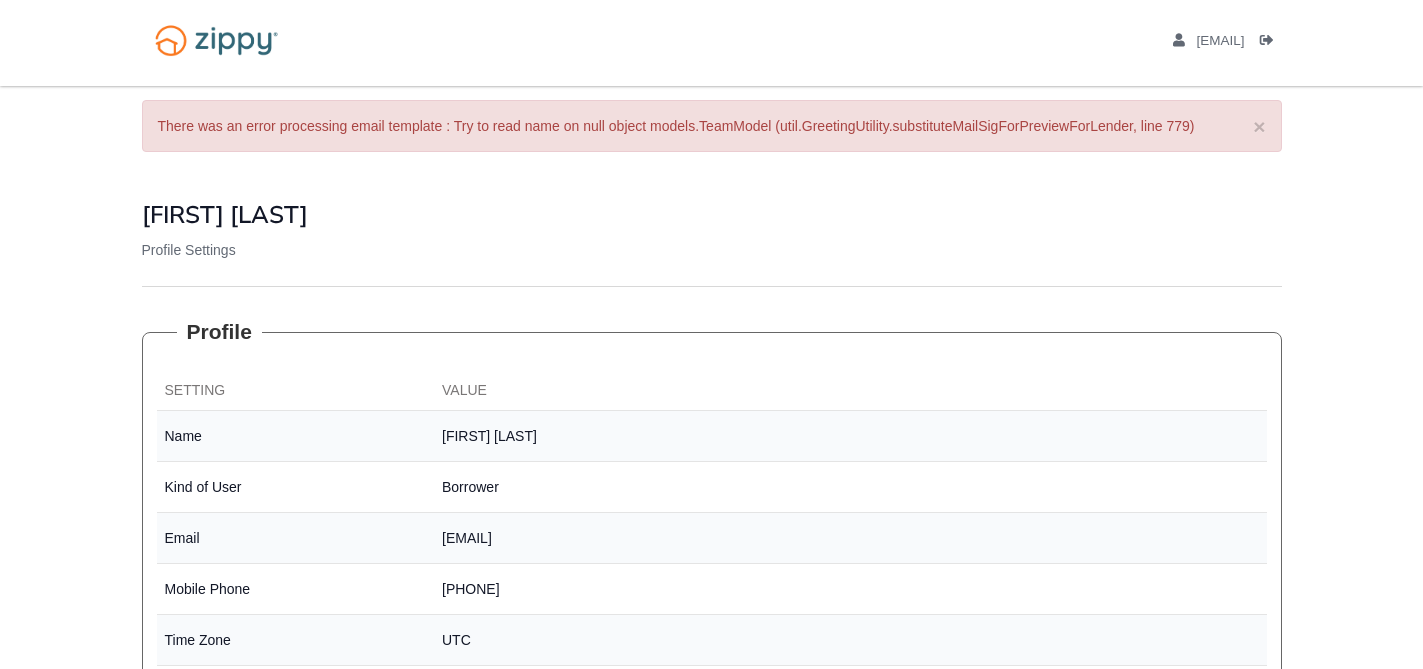 scroll, scrollTop: 0, scrollLeft: 0, axis: both 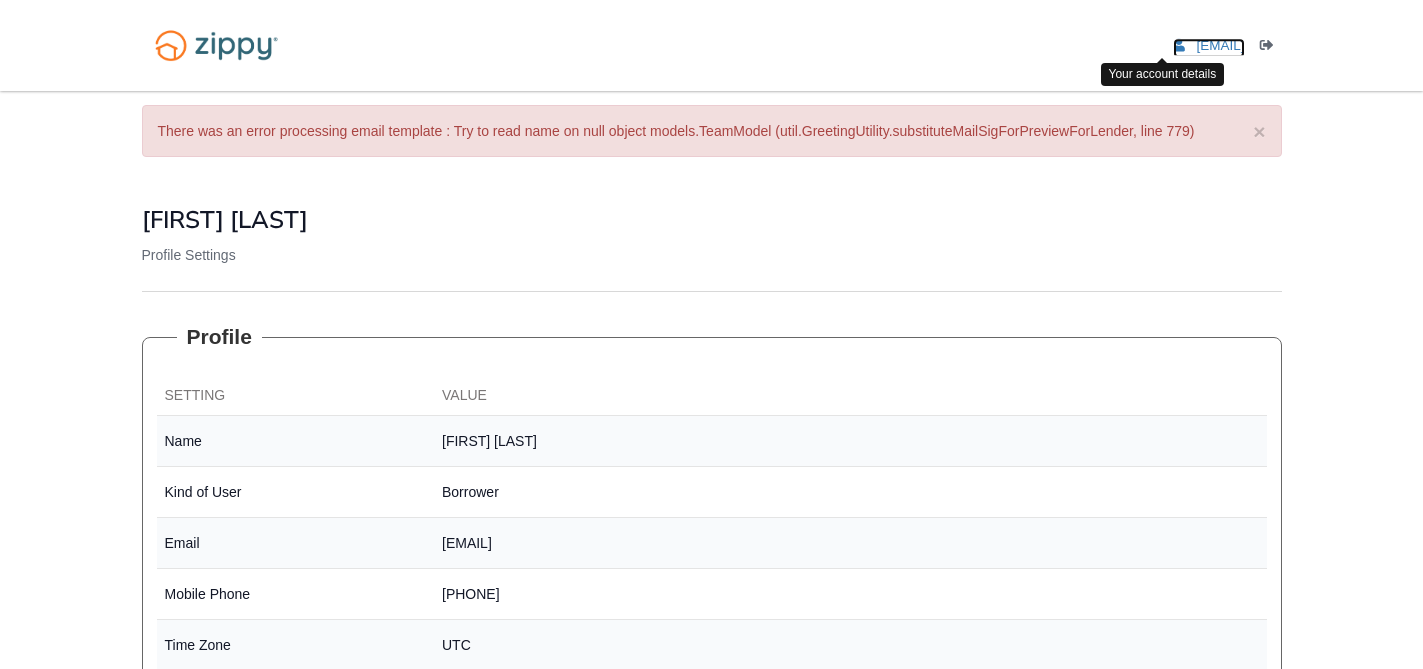 click on "[EMAIL]" at bounding box center (1220, 45) 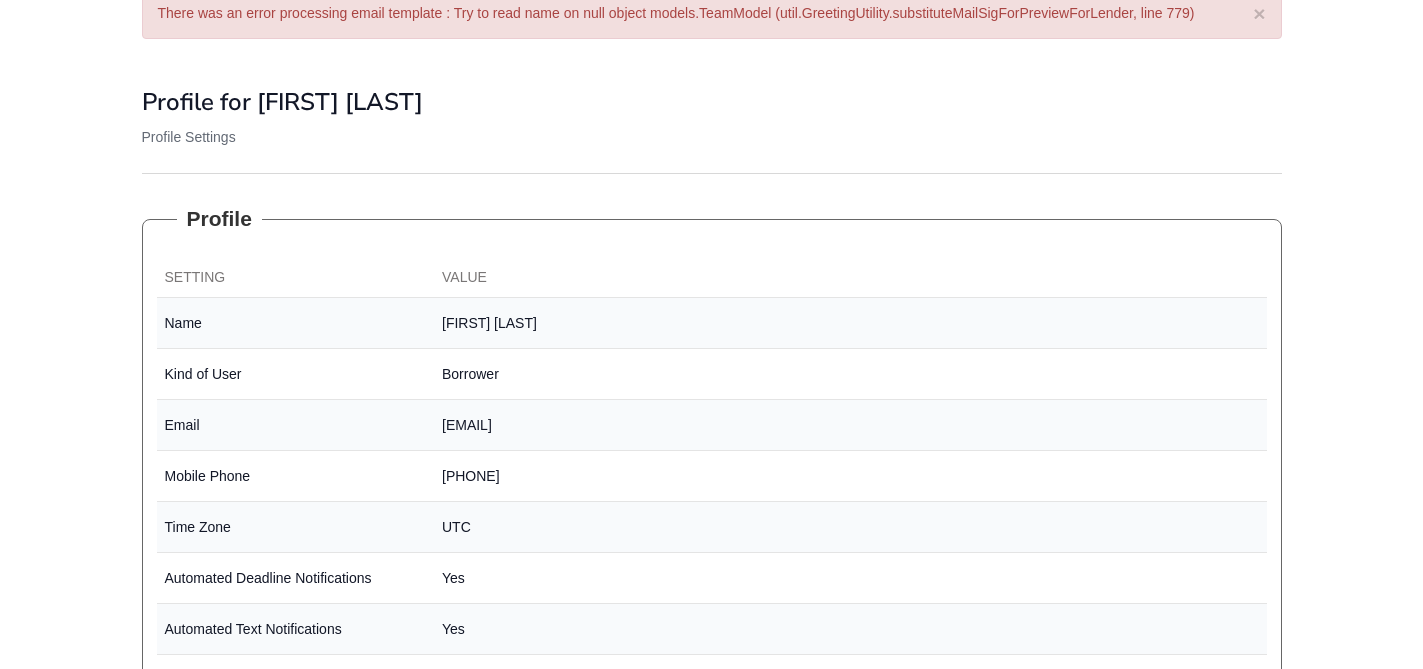 scroll, scrollTop: 0, scrollLeft: 0, axis: both 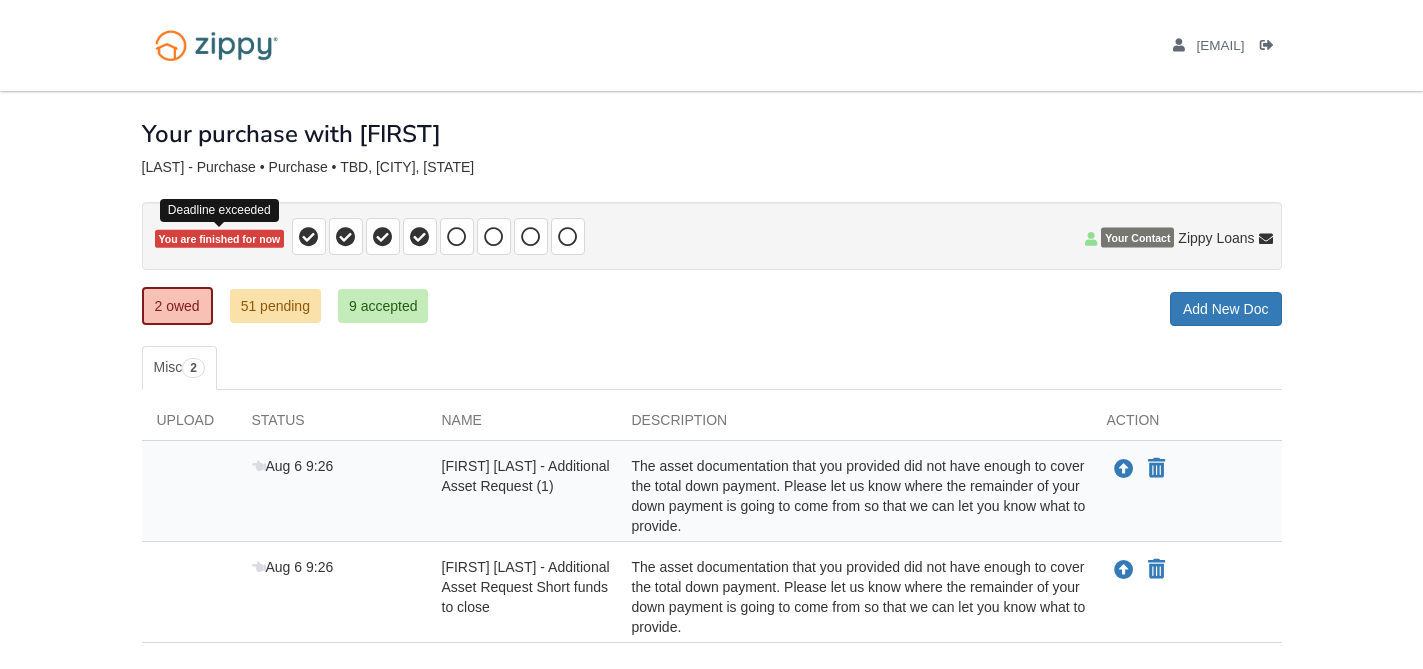 click on "You are finished for now" at bounding box center [220, 239] 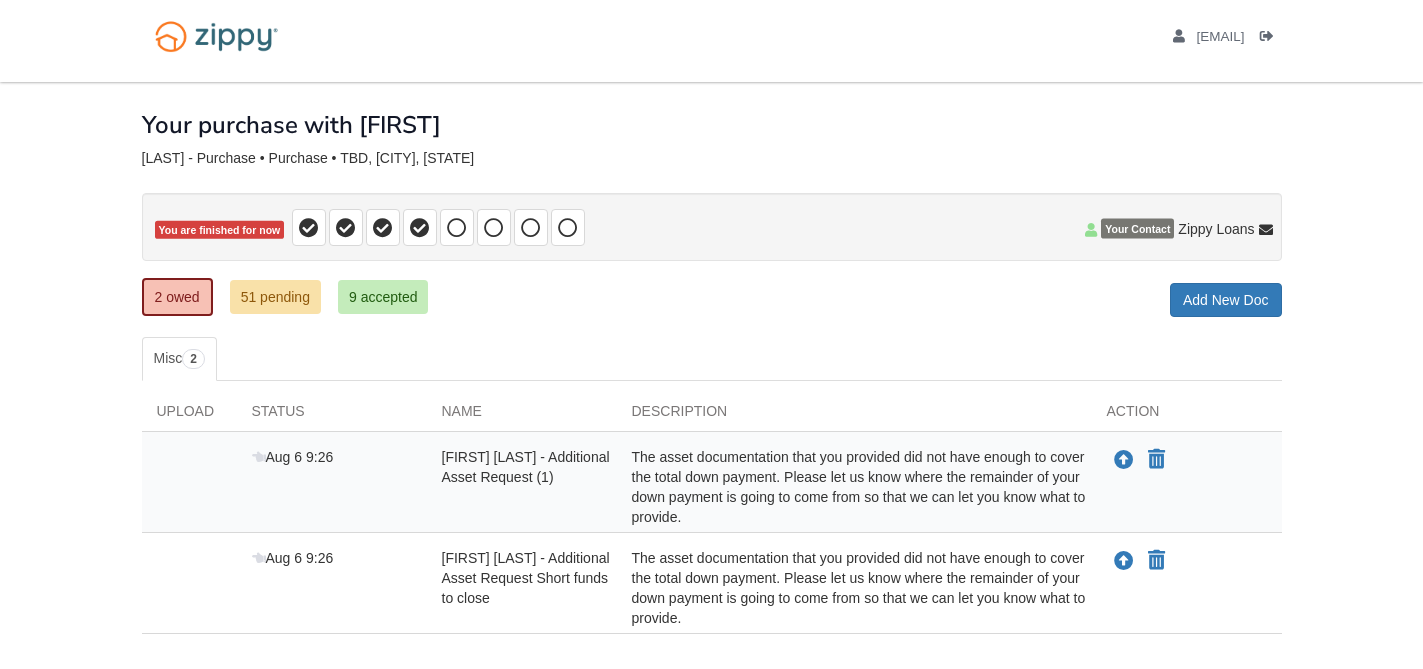 scroll, scrollTop: 0, scrollLeft: 0, axis: both 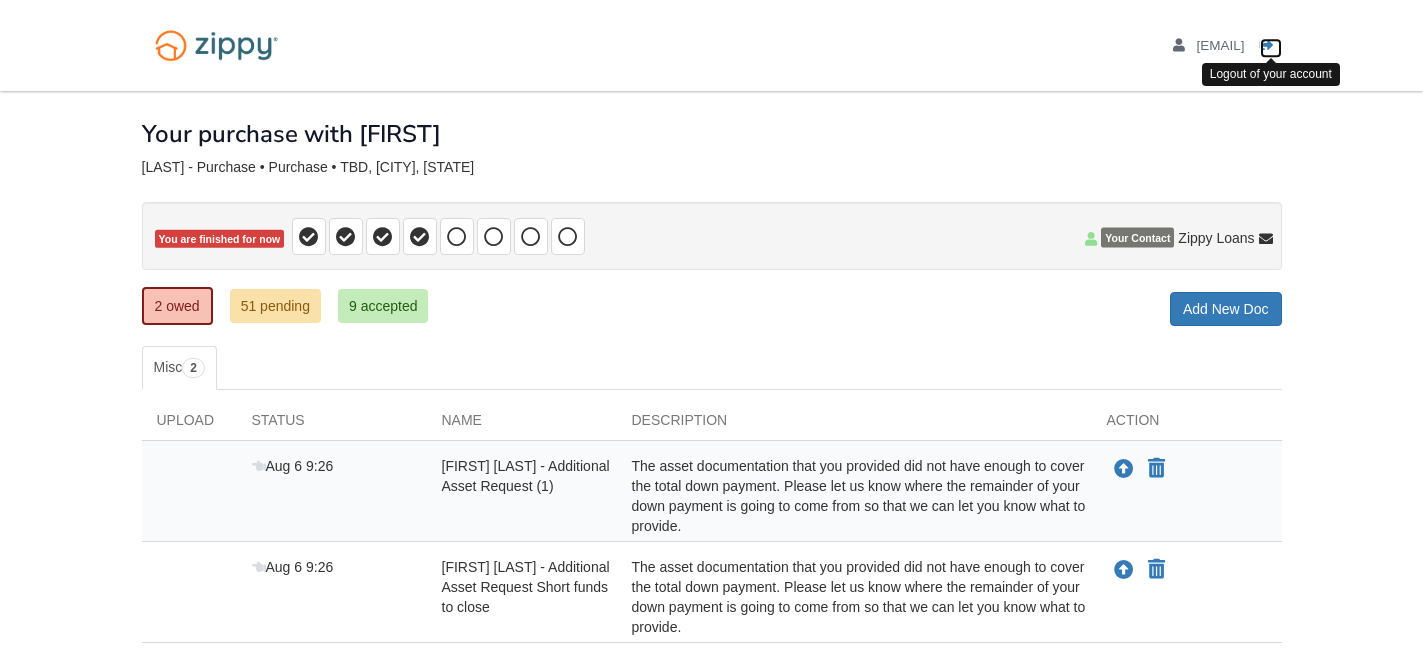 click at bounding box center (1267, 46) 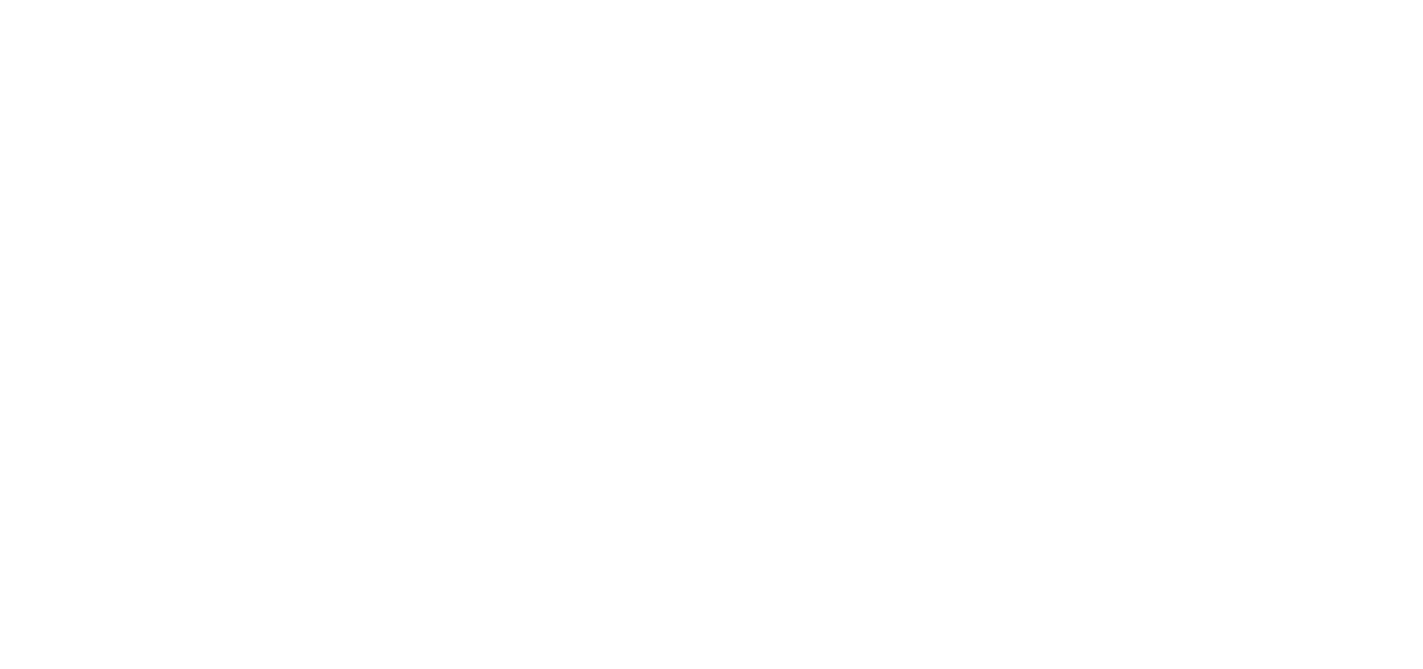 scroll, scrollTop: 0, scrollLeft: 0, axis: both 